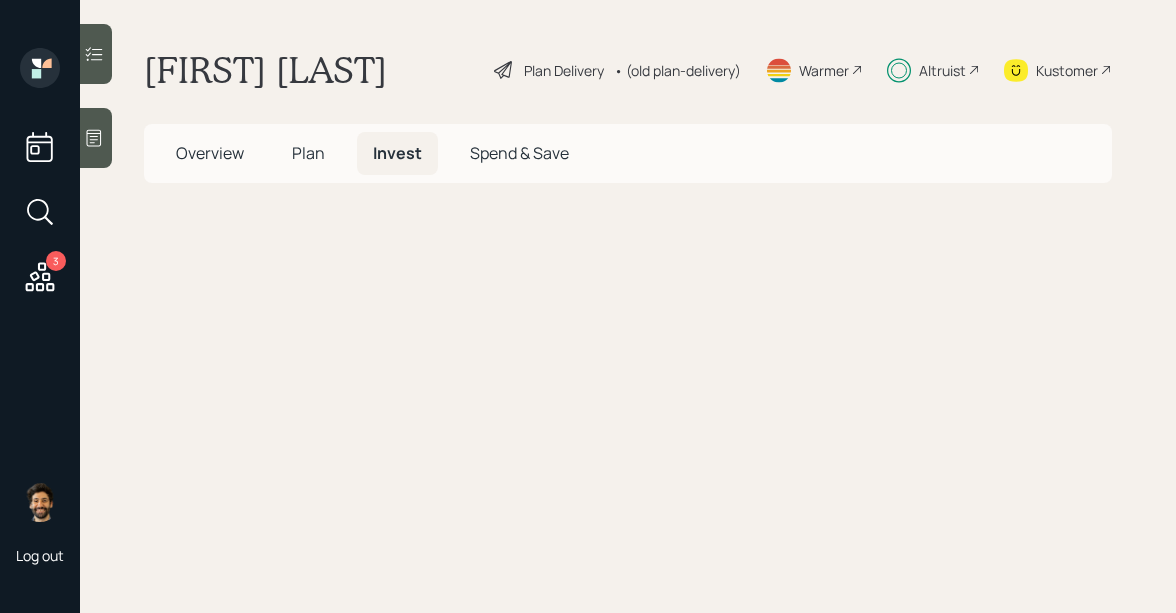 scroll, scrollTop: 0, scrollLeft: 0, axis: both 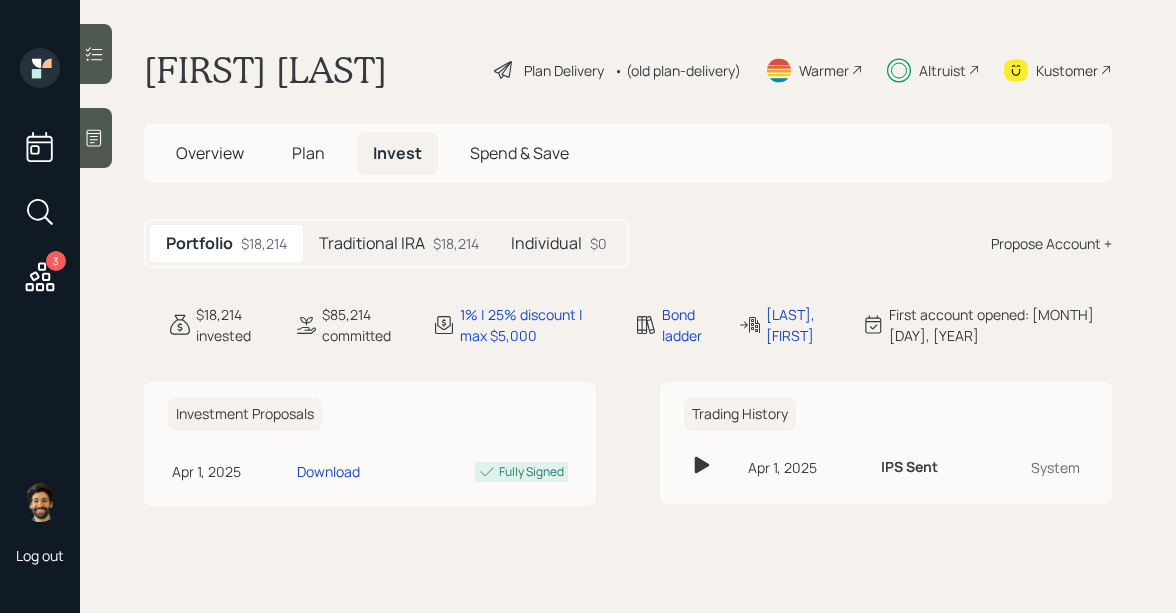 click on "Traditional IRA $18,214" at bounding box center [399, 243] 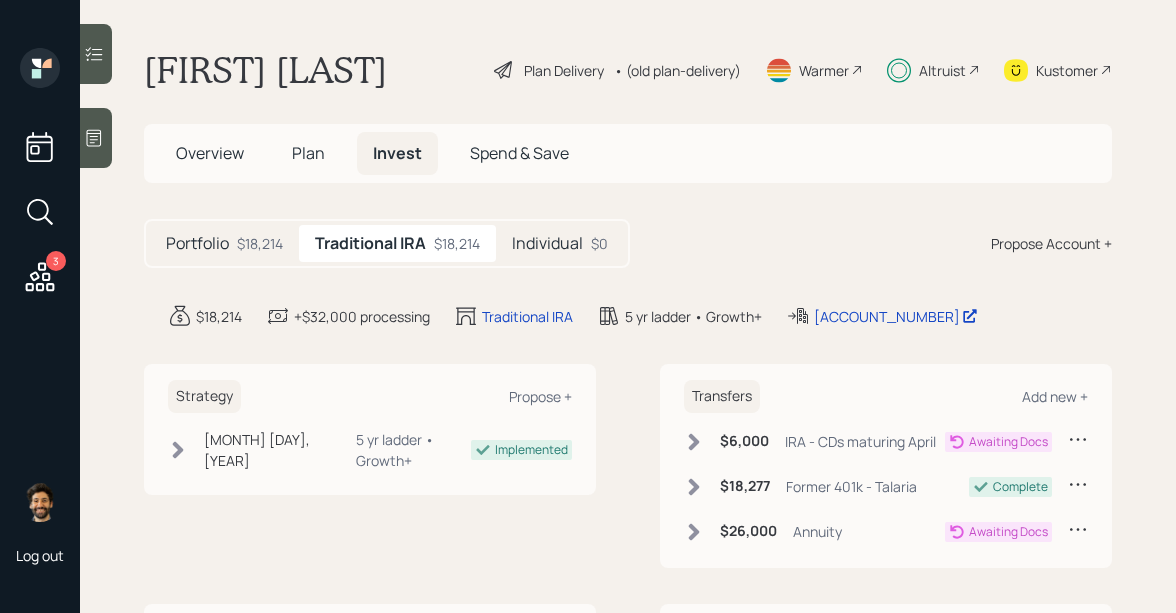 click on "Individual $0" at bounding box center [560, 243] 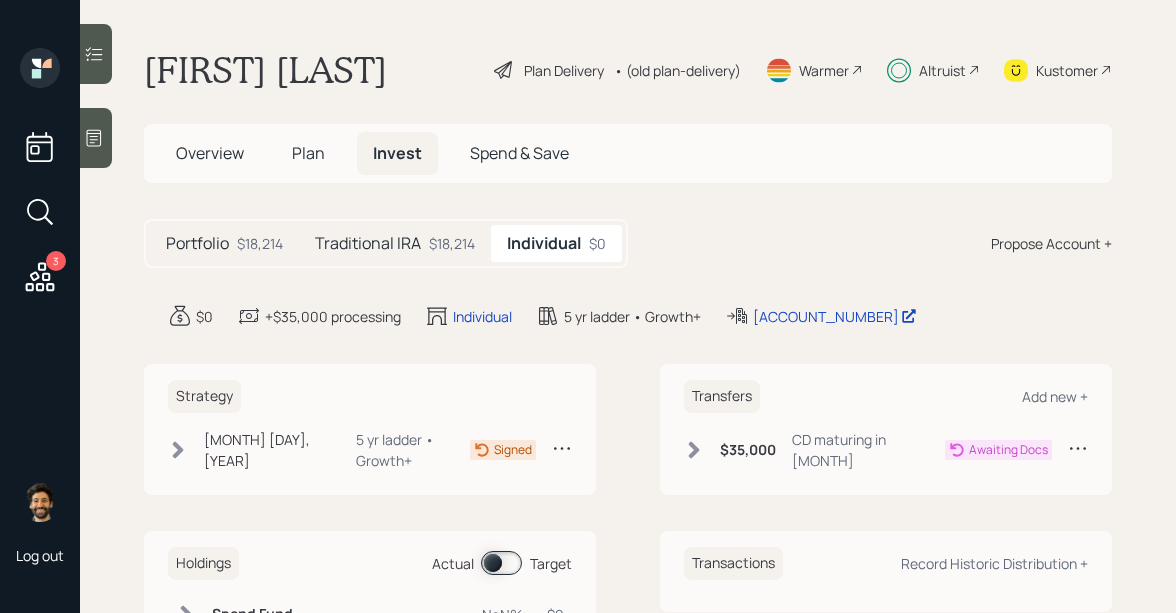 click on "Traditional IRA $18,214" at bounding box center (395, 243) 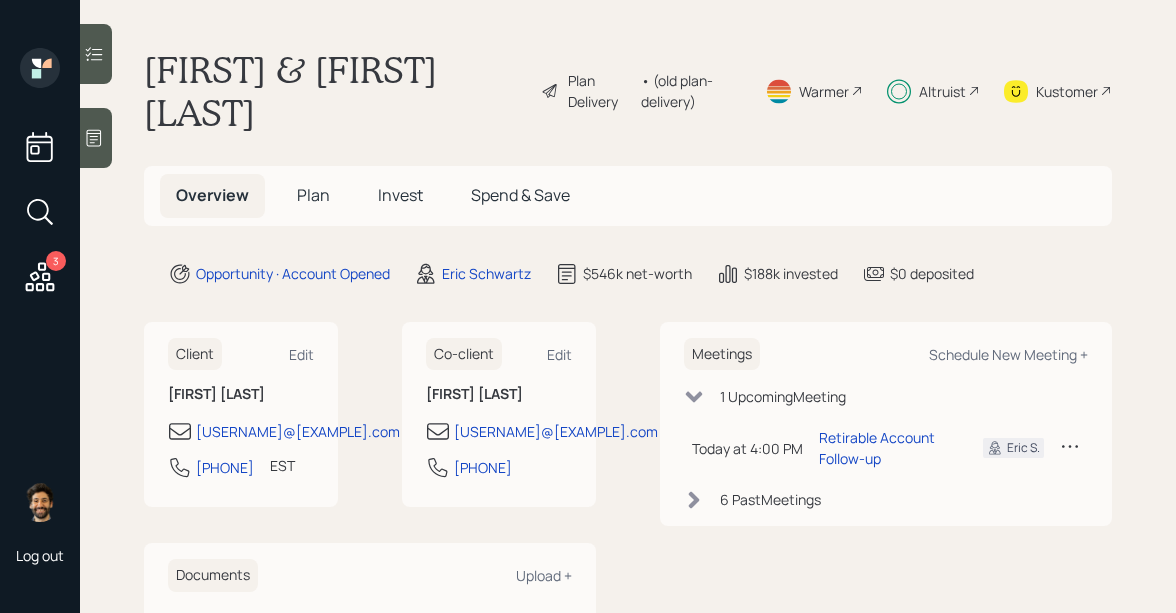 scroll, scrollTop: 0, scrollLeft: 0, axis: both 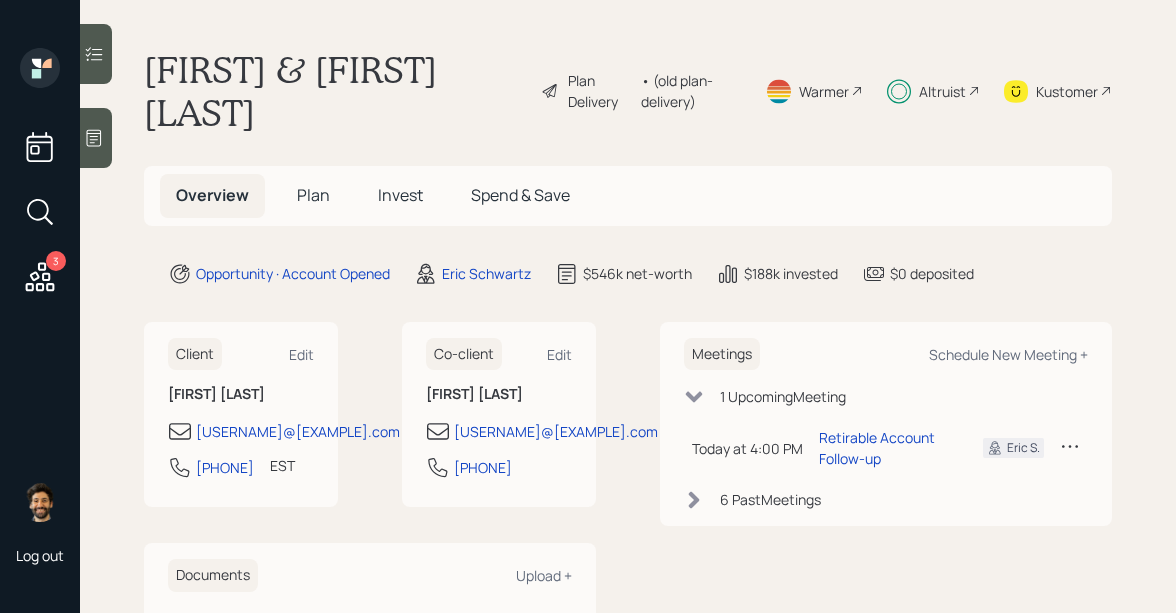 click on "Invest" at bounding box center [400, 195] 